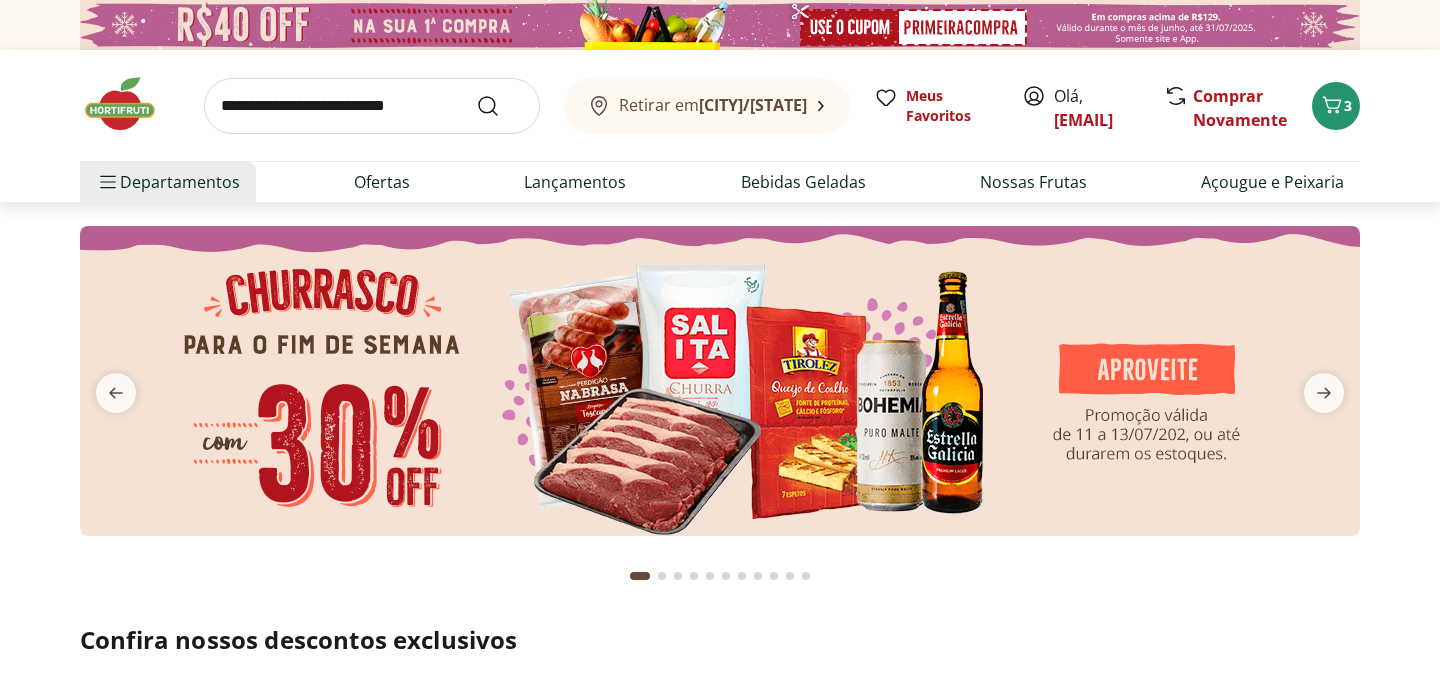 scroll, scrollTop: 0, scrollLeft: 0, axis: both 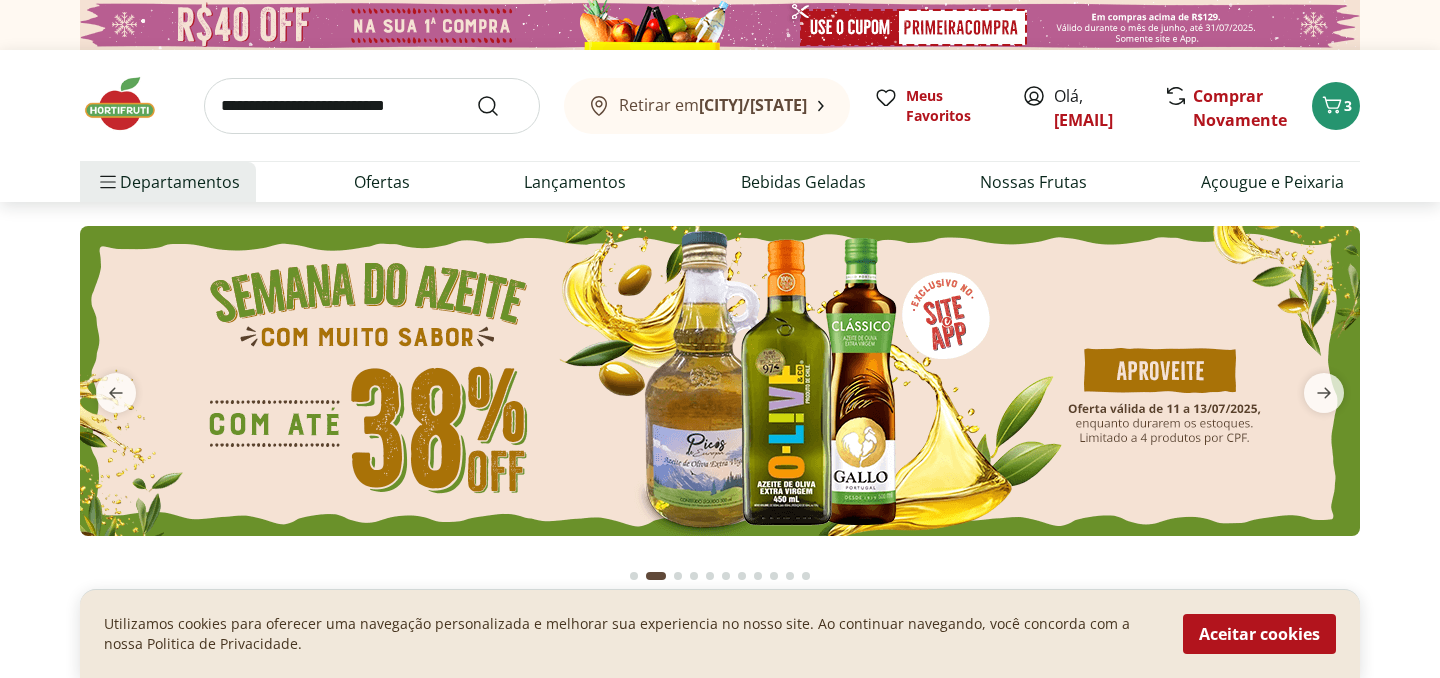 click on "[CITY]/[STATE]" at bounding box center [753, 105] 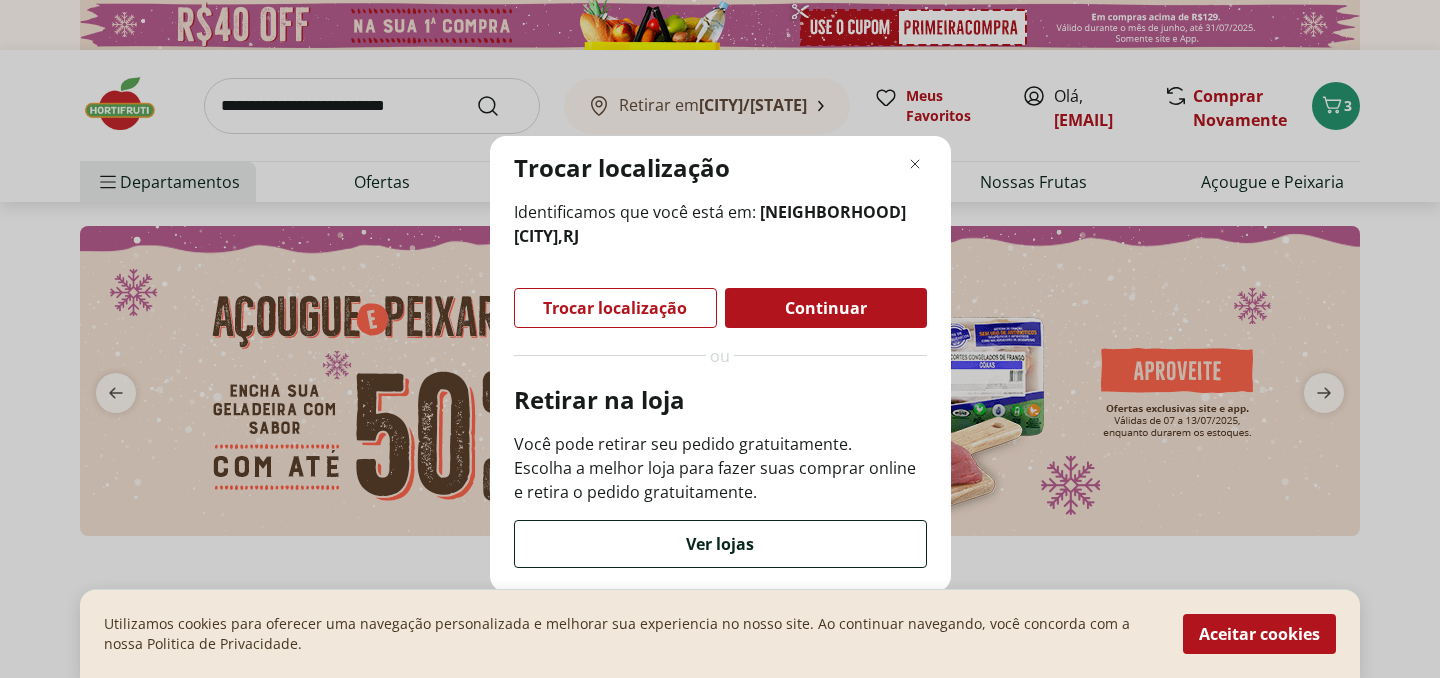 click on "Ver lojas" at bounding box center (720, 544) 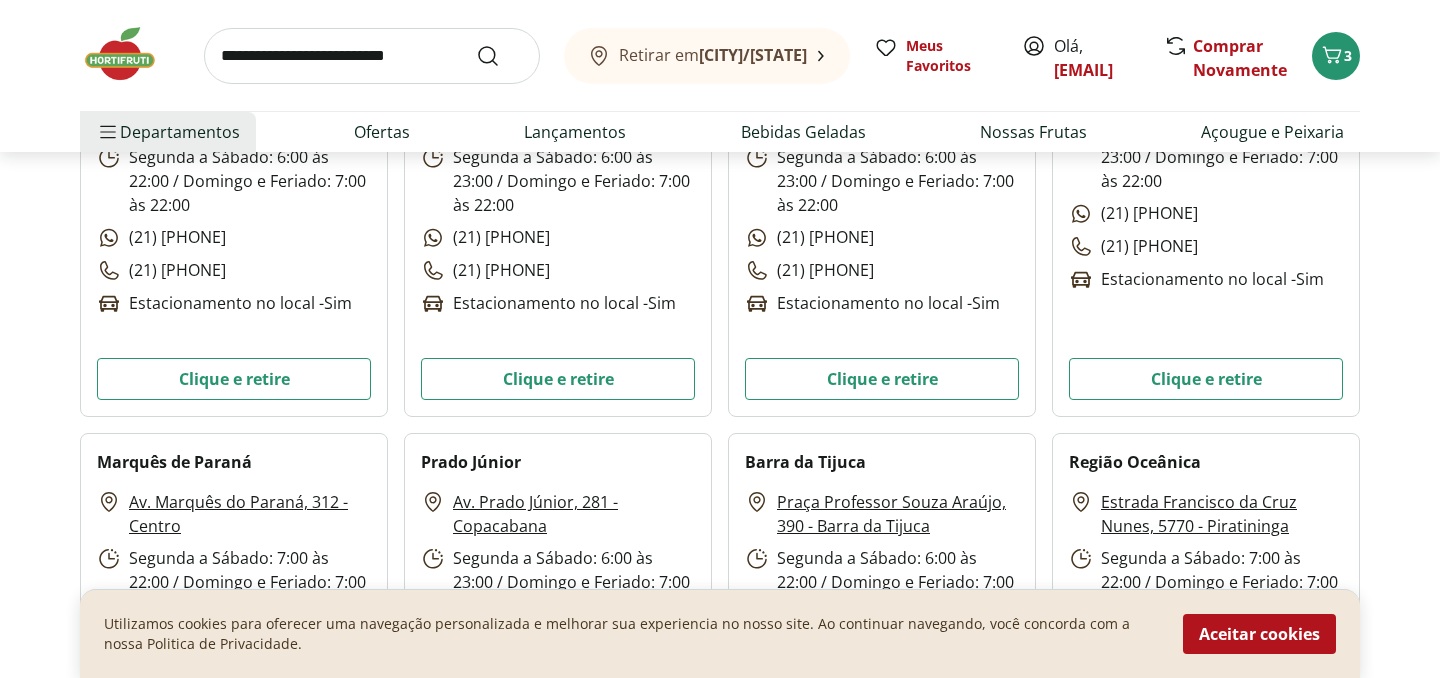 scroll, scrollTop: 0, scrollLeft: 0, axis: both 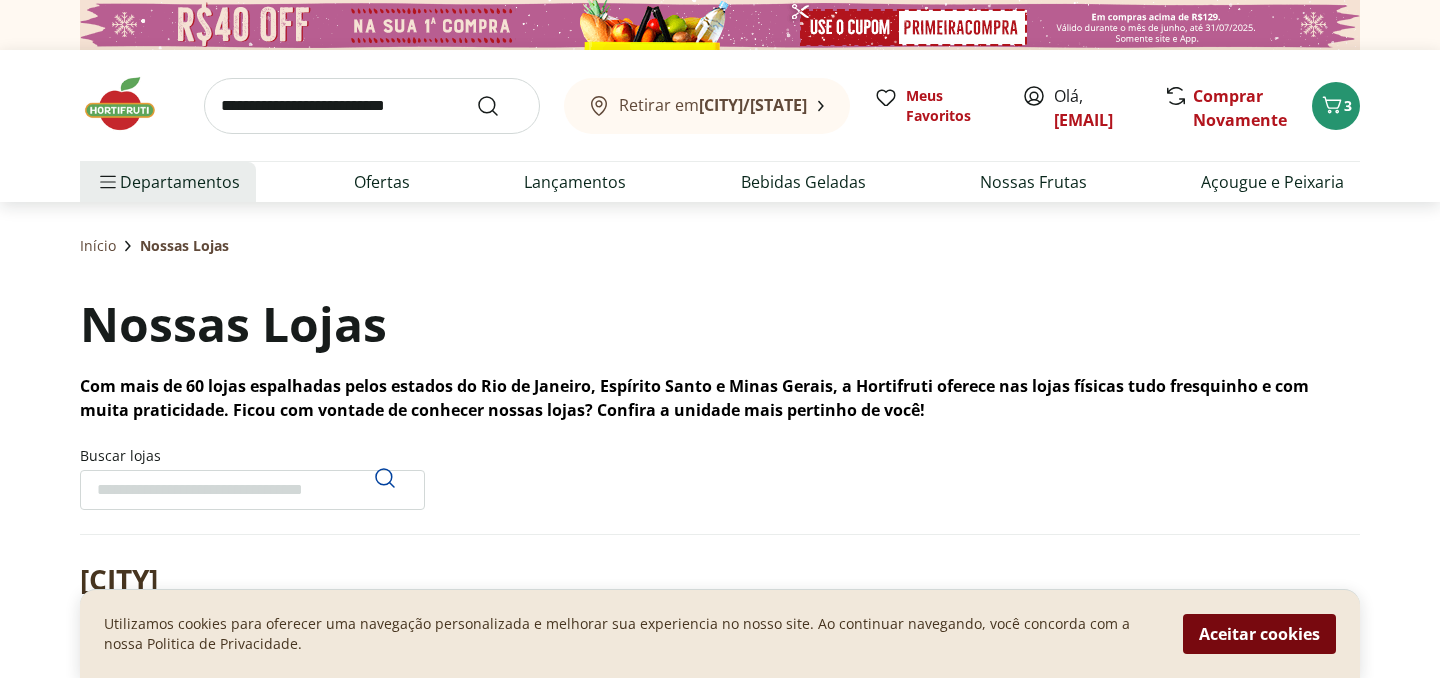 click on "Aceitar cookies" at bounding box center [1259, 634] 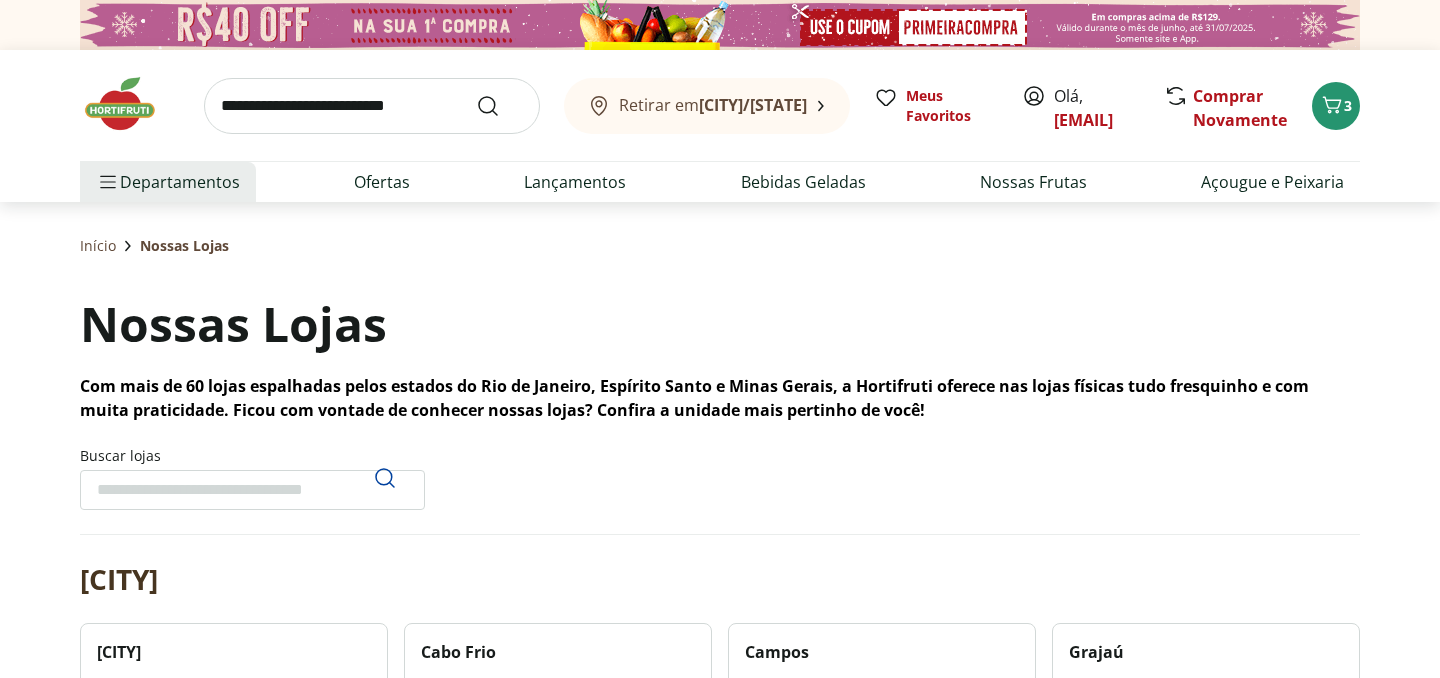 scroll, scrollTop: 14, scrollLeft: 0, axis: vertical 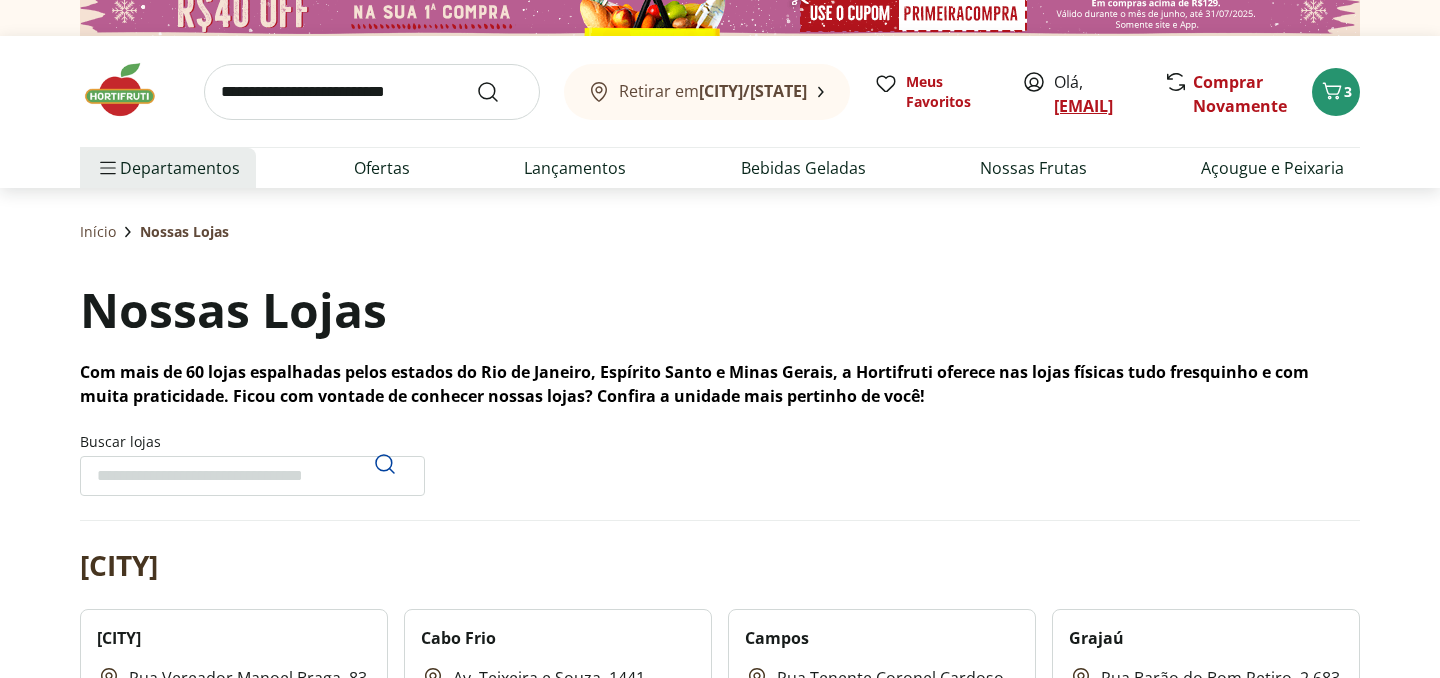 click on "[EMAIL]" at bounding box center [1083, 106] 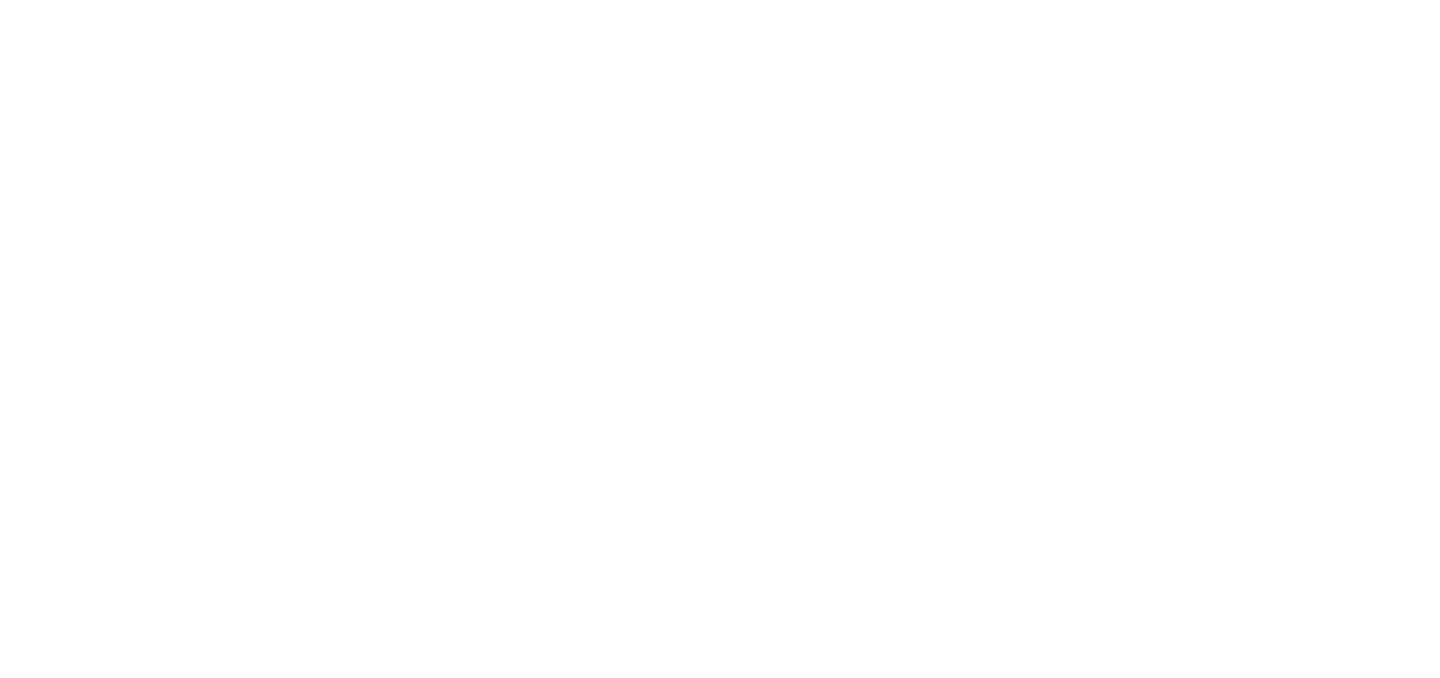 scroll, scrollTop: 0, scrollLeft: 0, axis: both 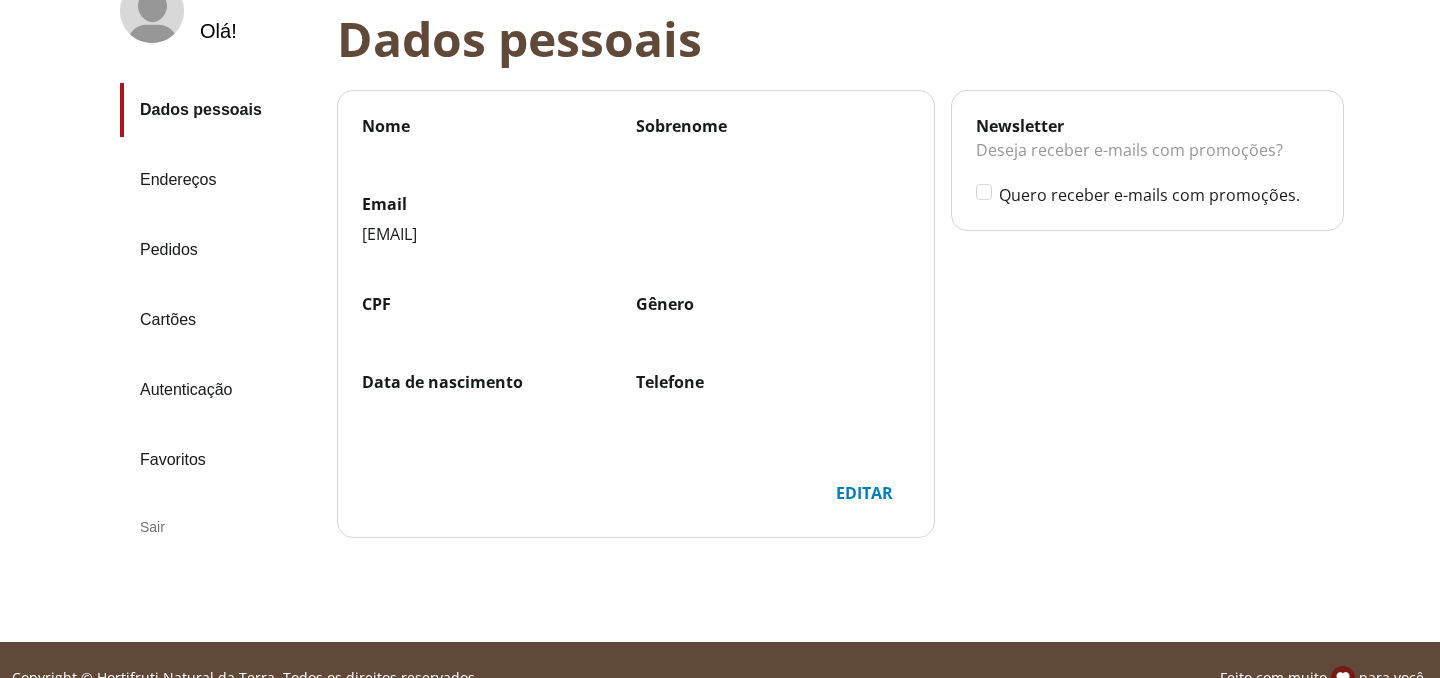 click on "Editar" at bounding box center (864, 493) 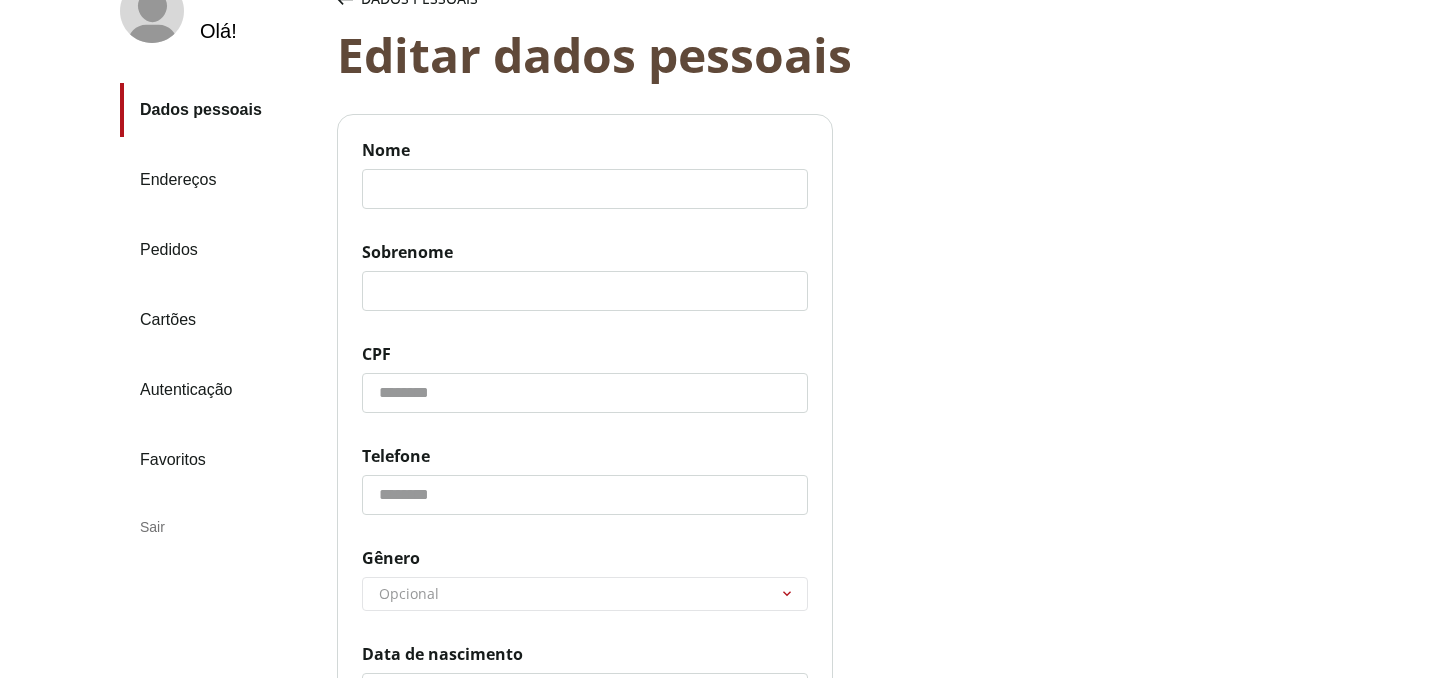 click on "Nome" 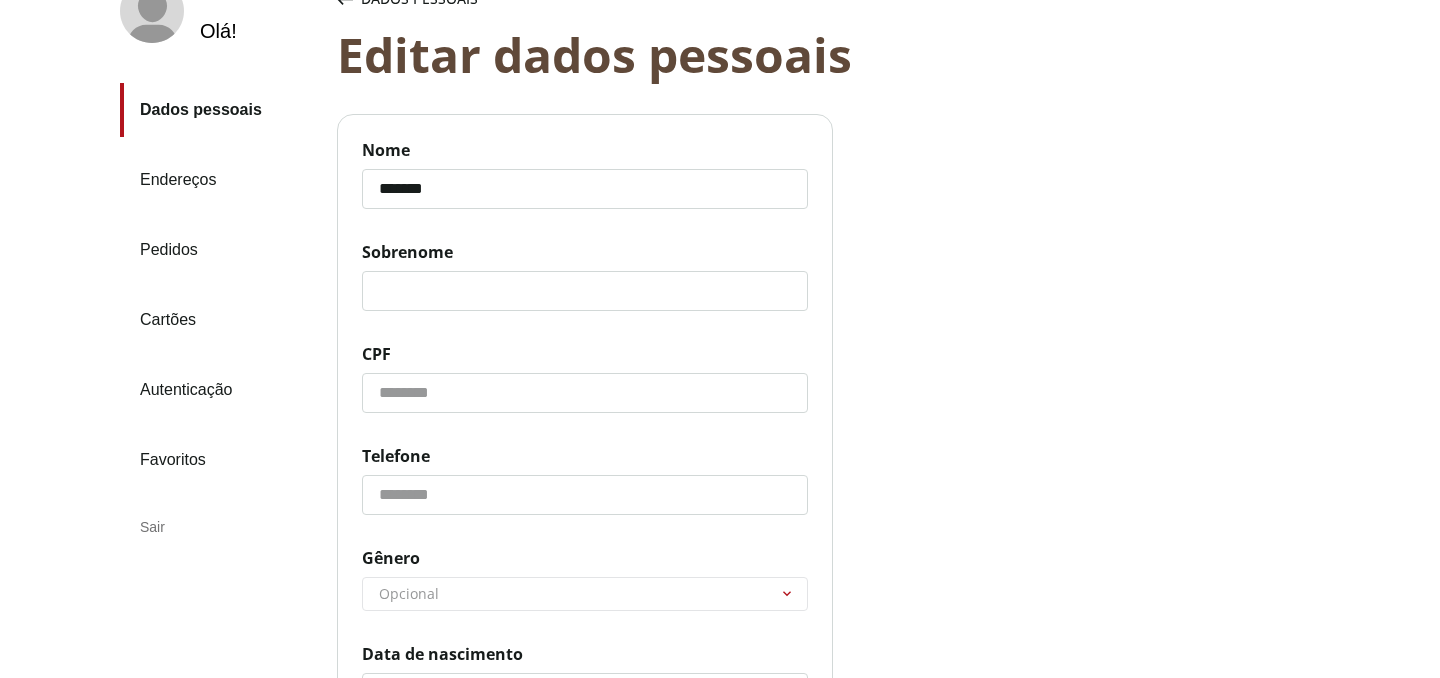 type on "******" 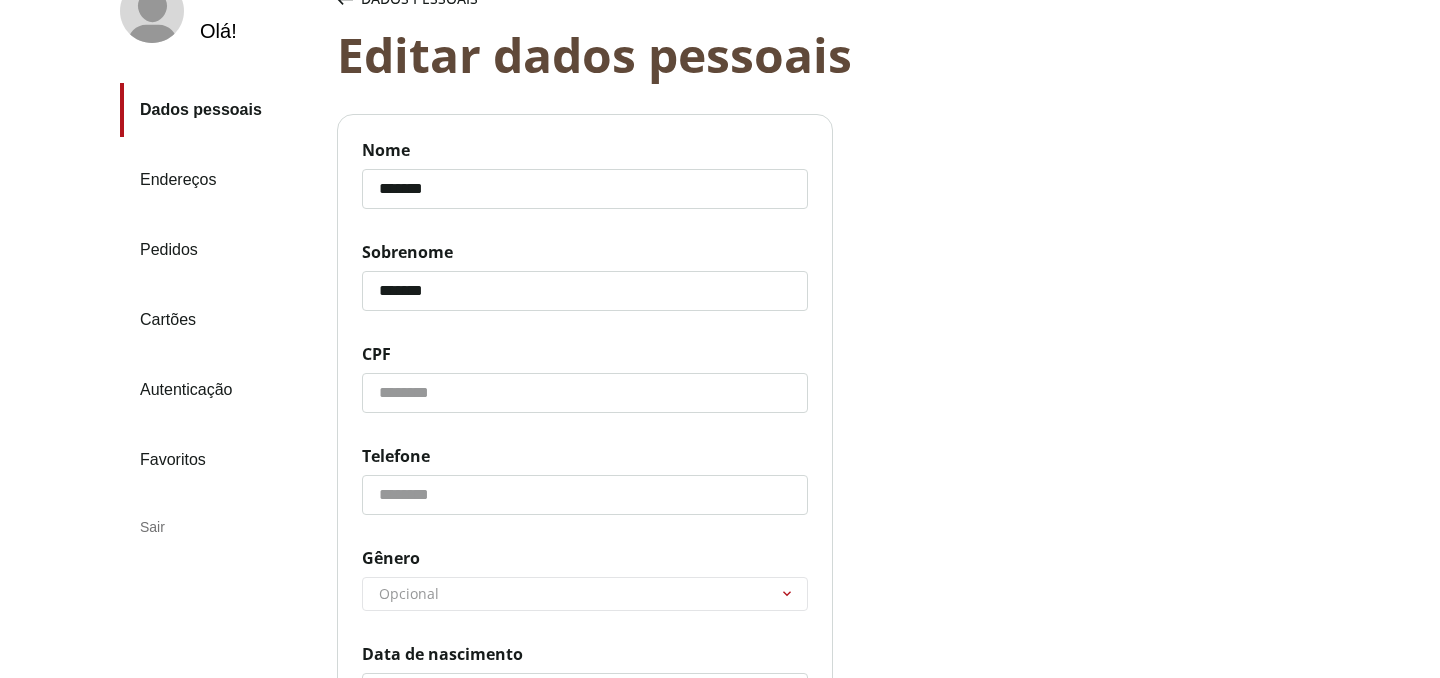 click on "CPF" 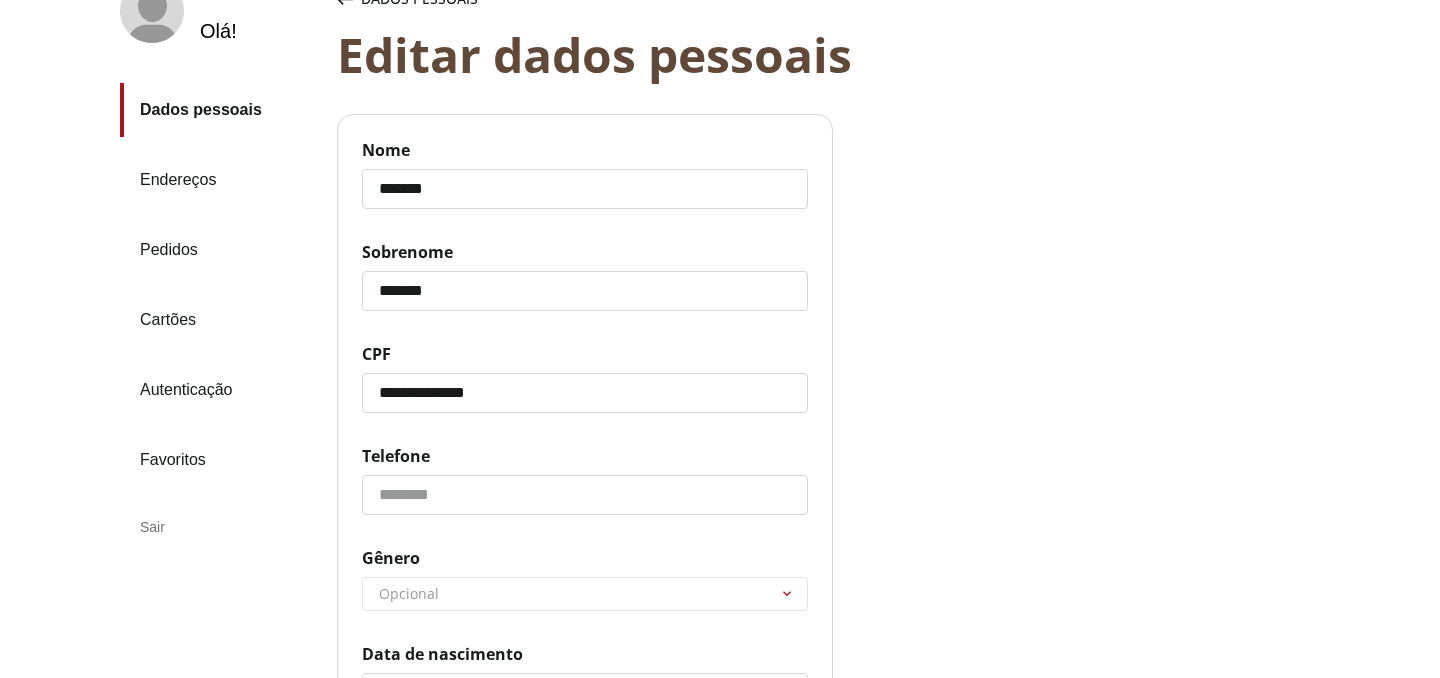 click on "Telefone" 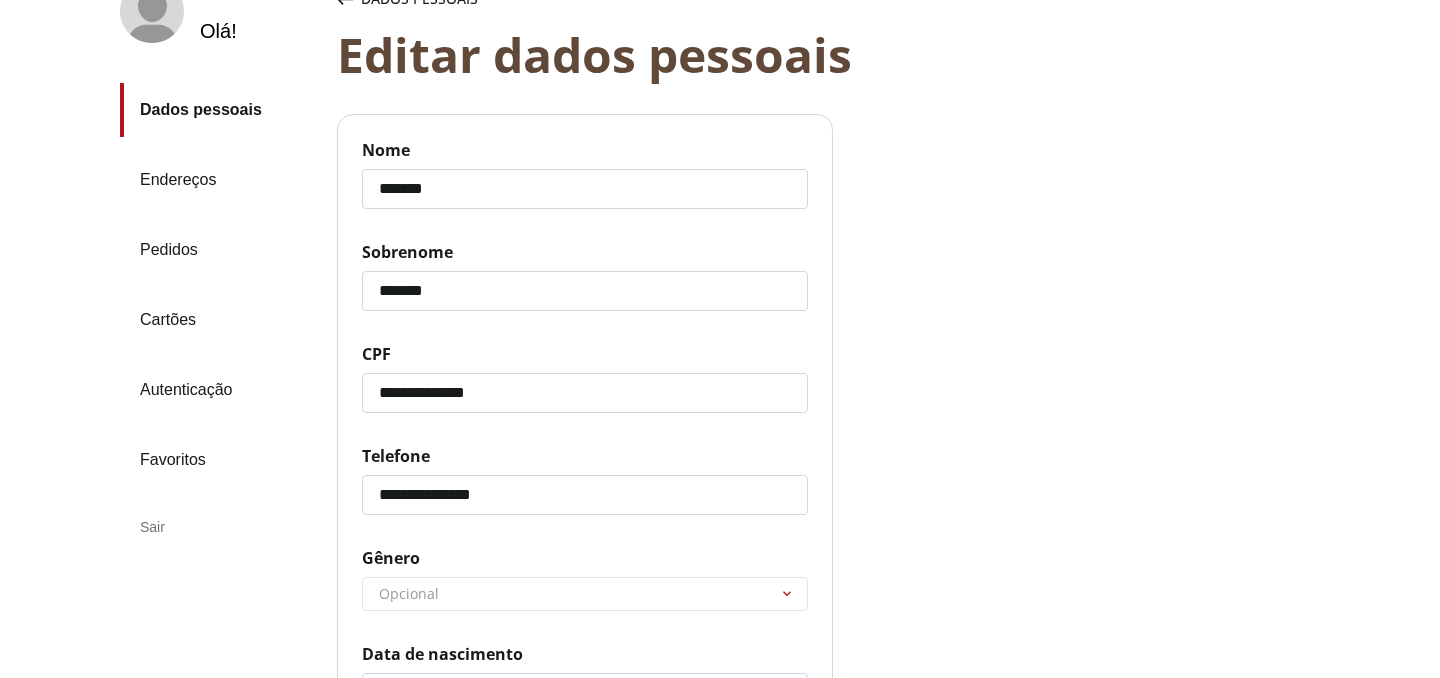 click on "******** ********* ********" at bounding box center (585, 594) 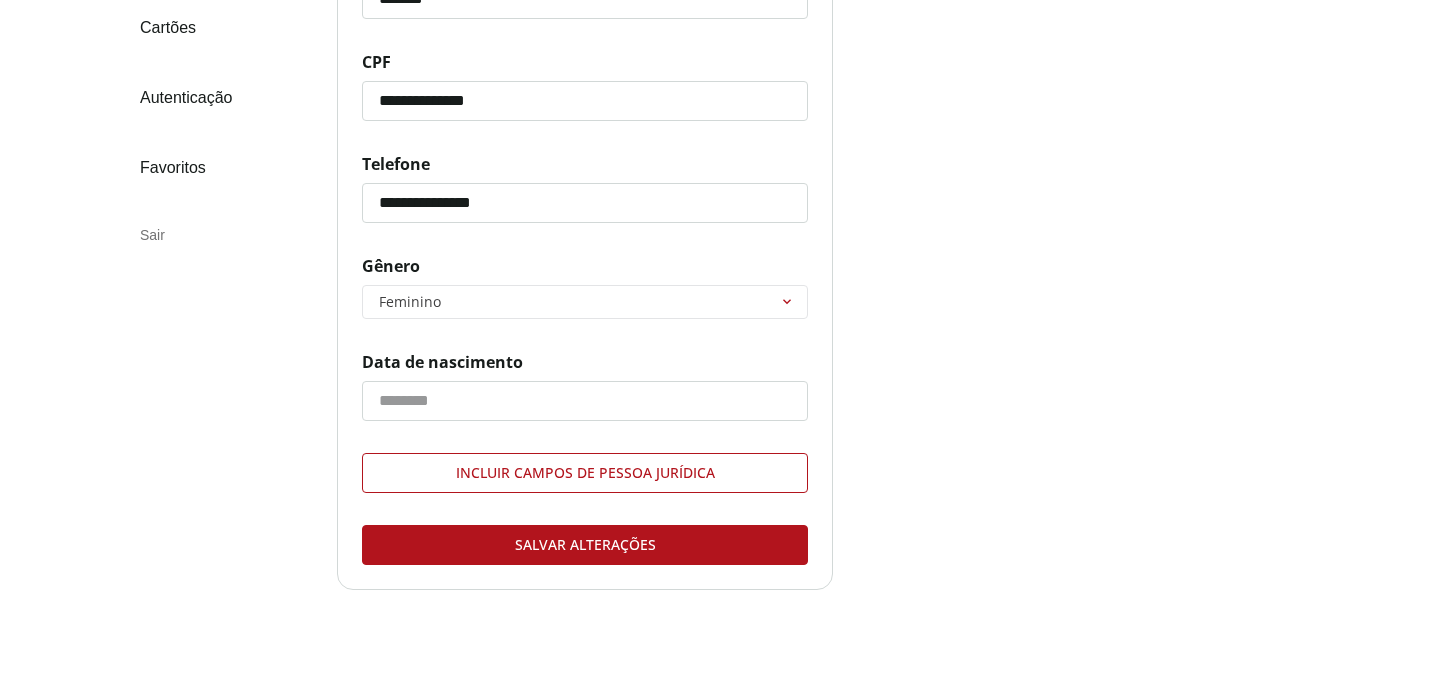 scroll, scrollTop: 532, scrollLeft: 0, axis: vertical 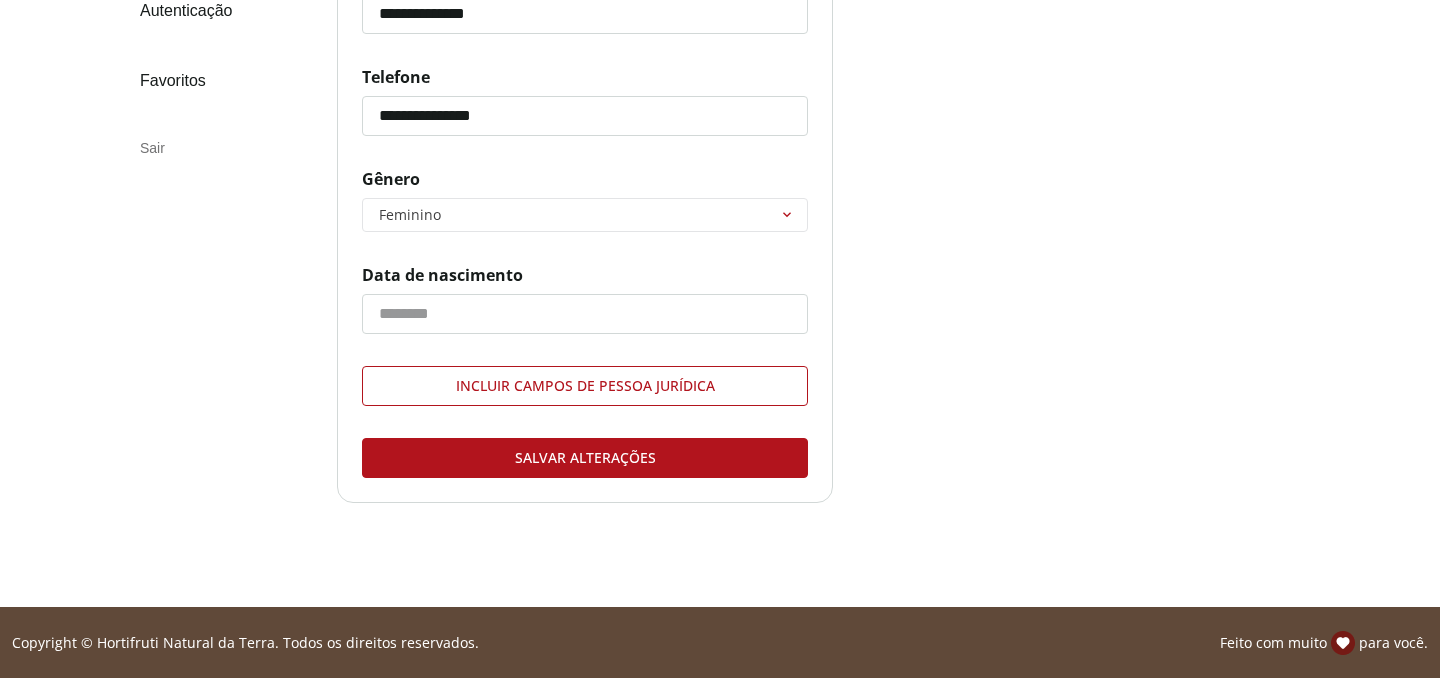 click on "Data de nascimento" 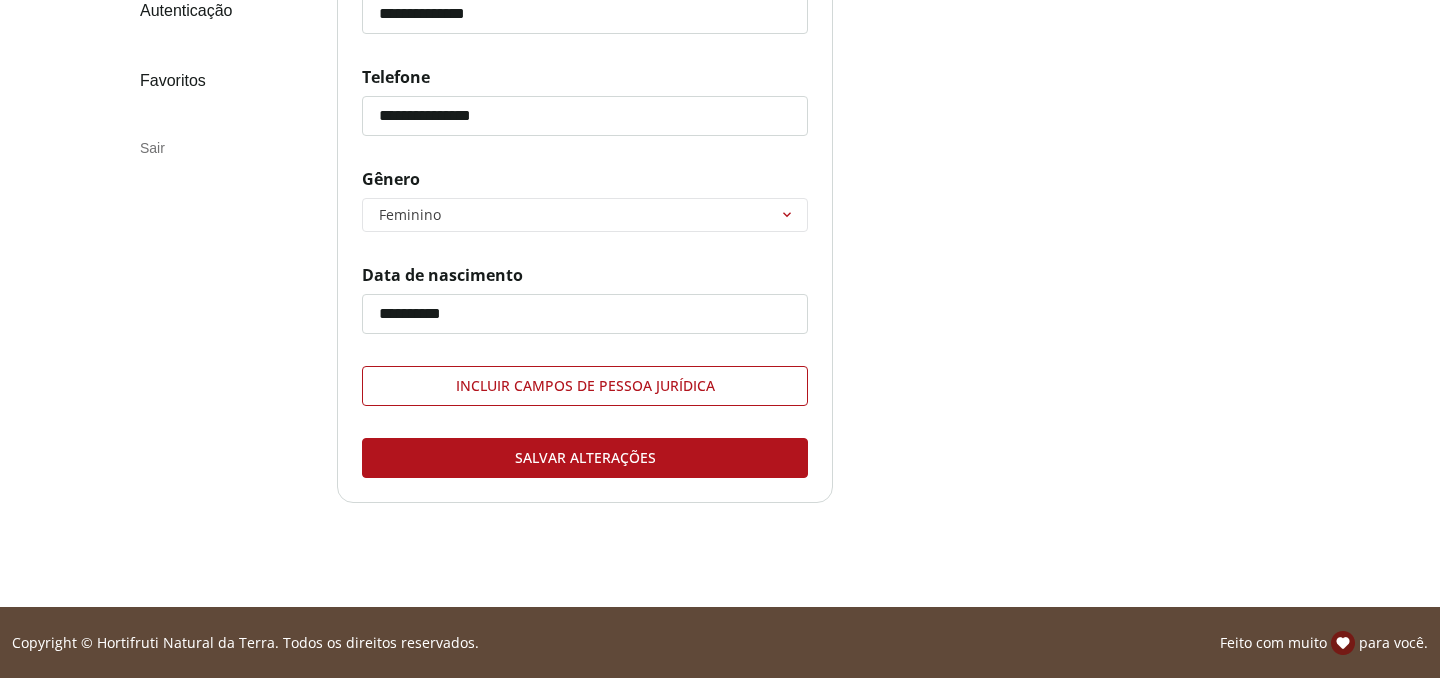 click on "Salvar alterações" at bounding box center (585, 458) 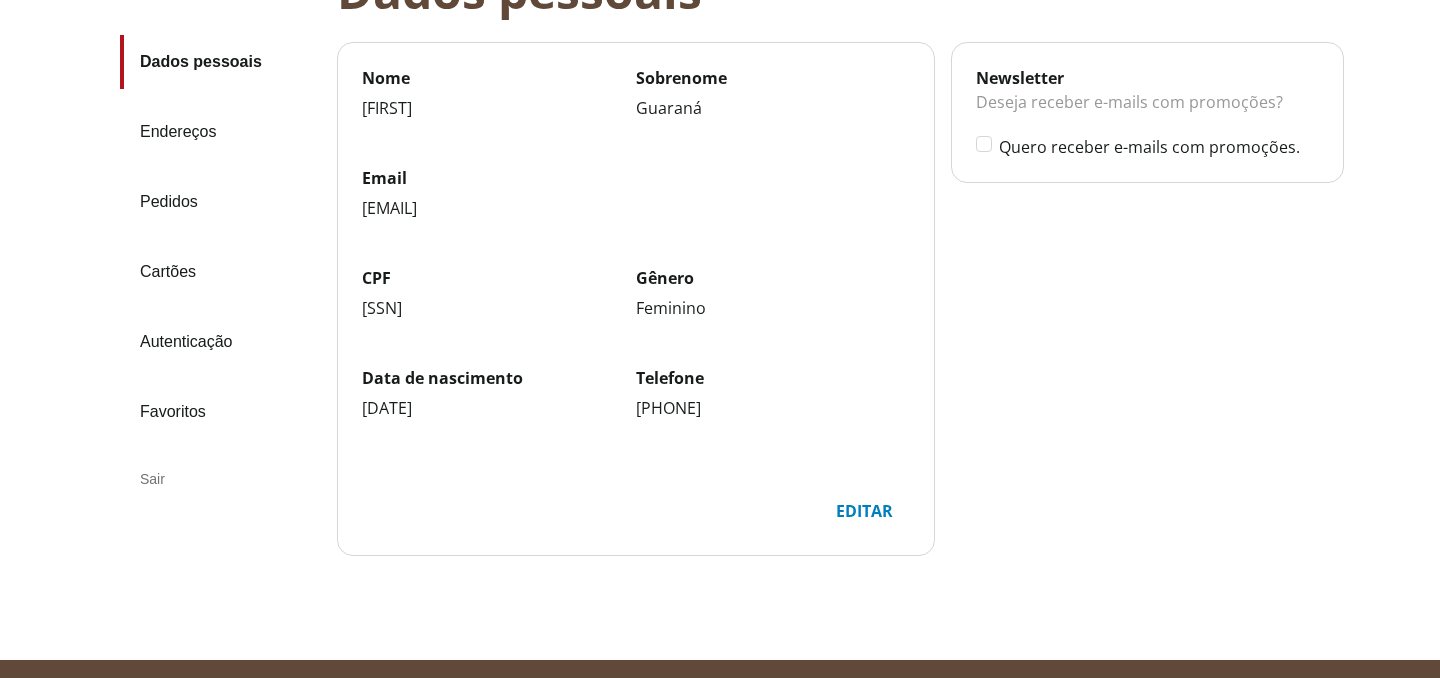 scroll, scrollTop: 0, scrollLeft: 0, axis: both 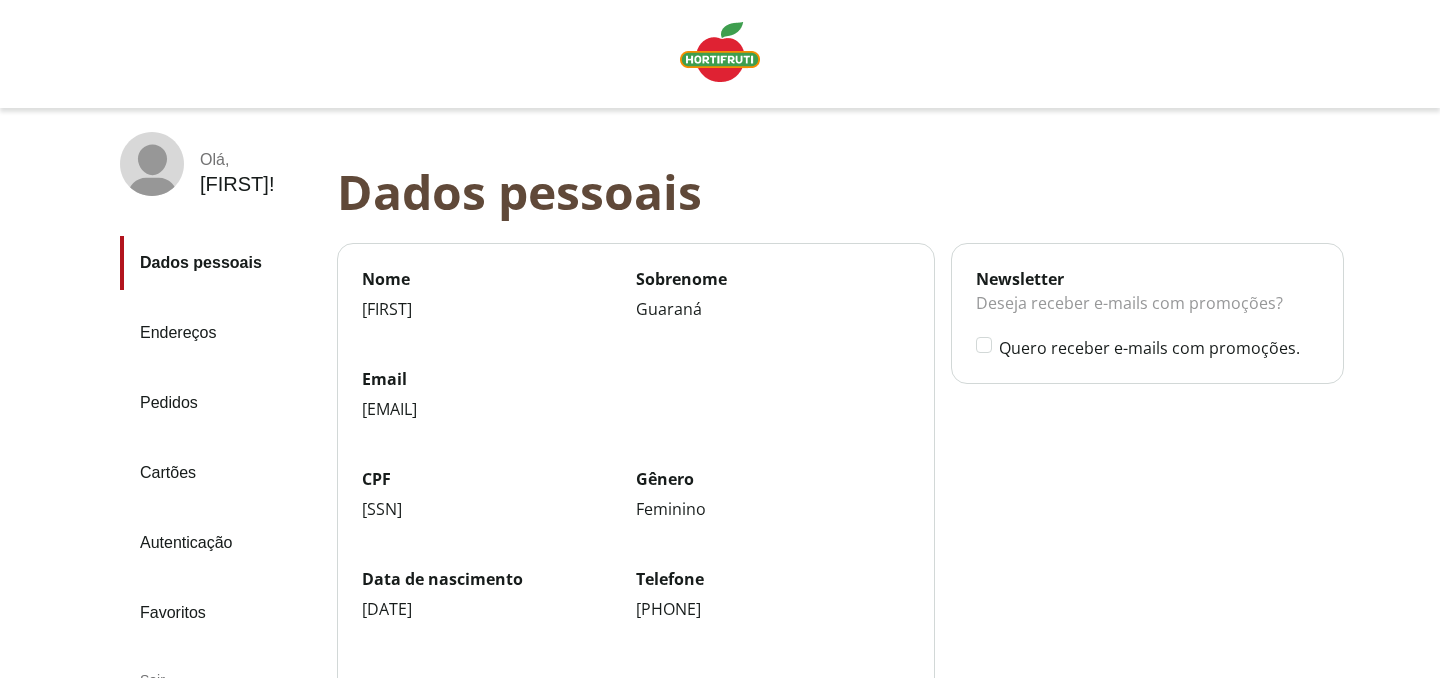 click at bounding box center (720, 52) 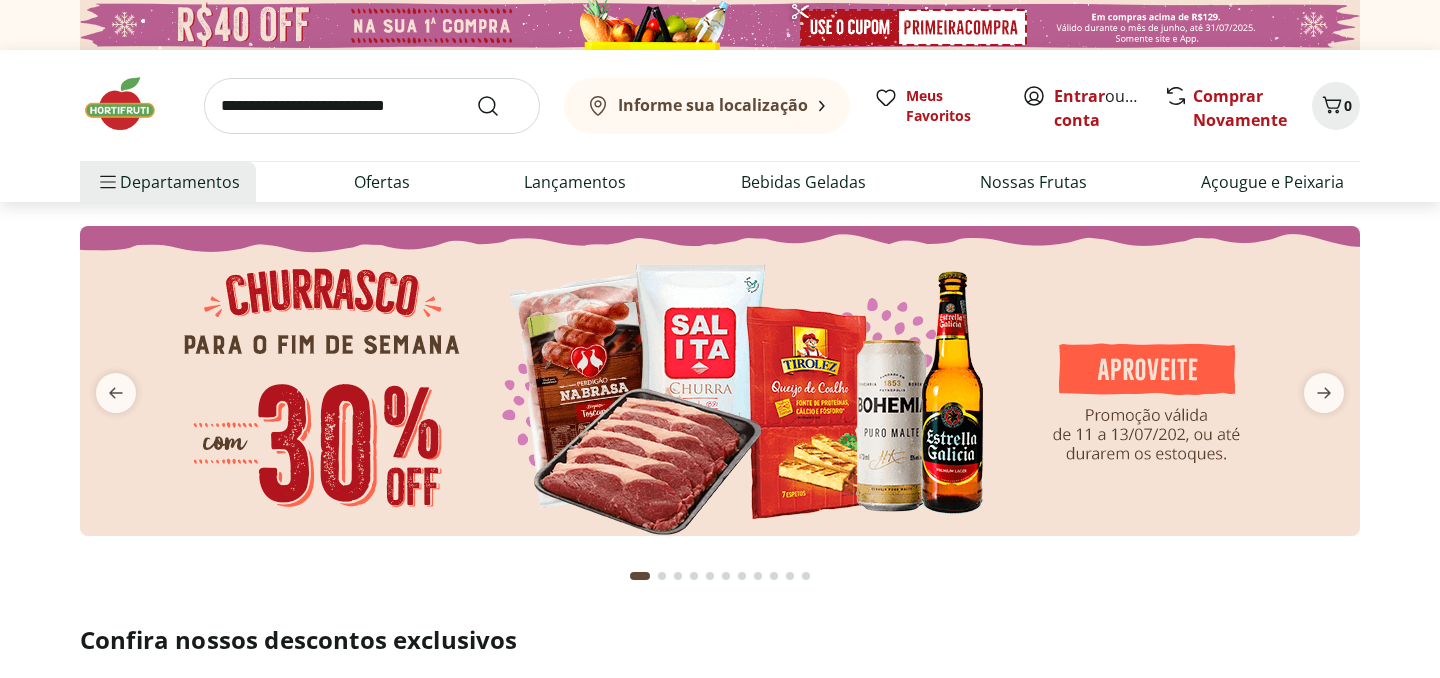 scroll, scrollTop: 0, scrollLeft: 0, axis: both 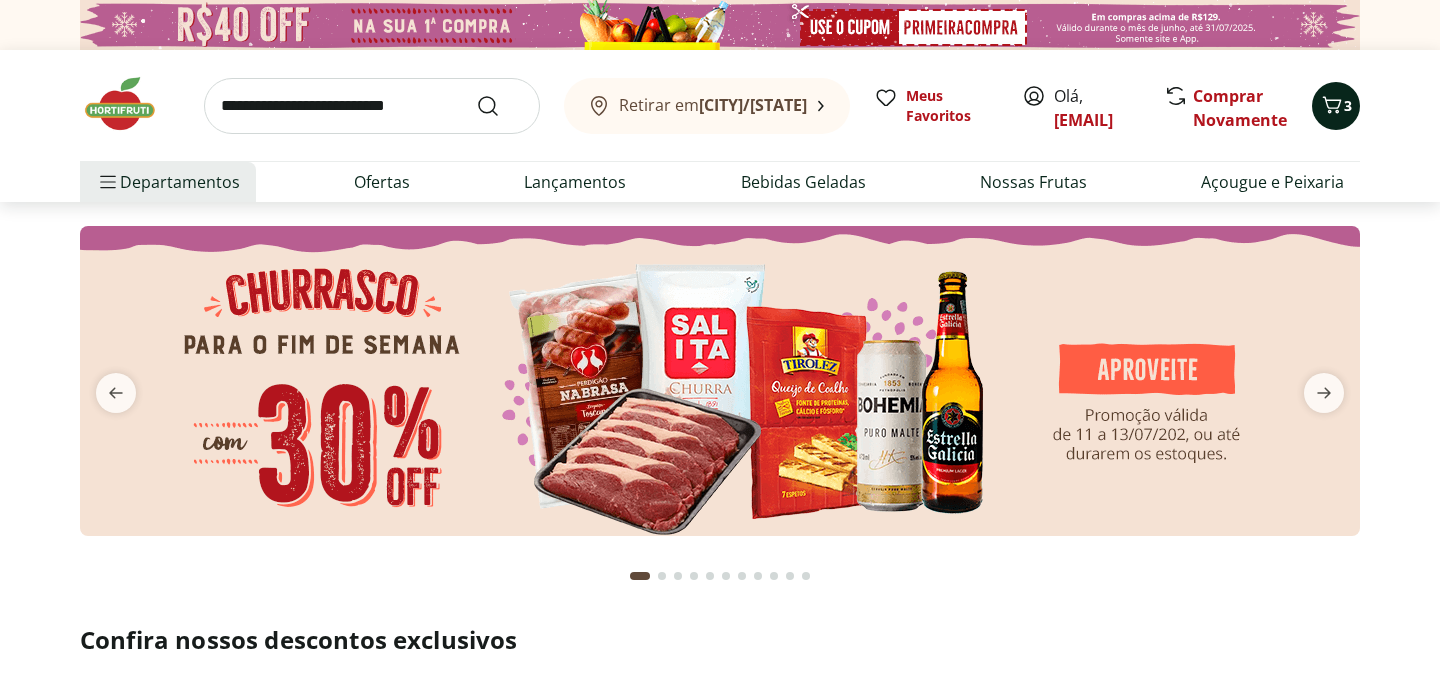 click on "3" at bounding box center [1336, 106] 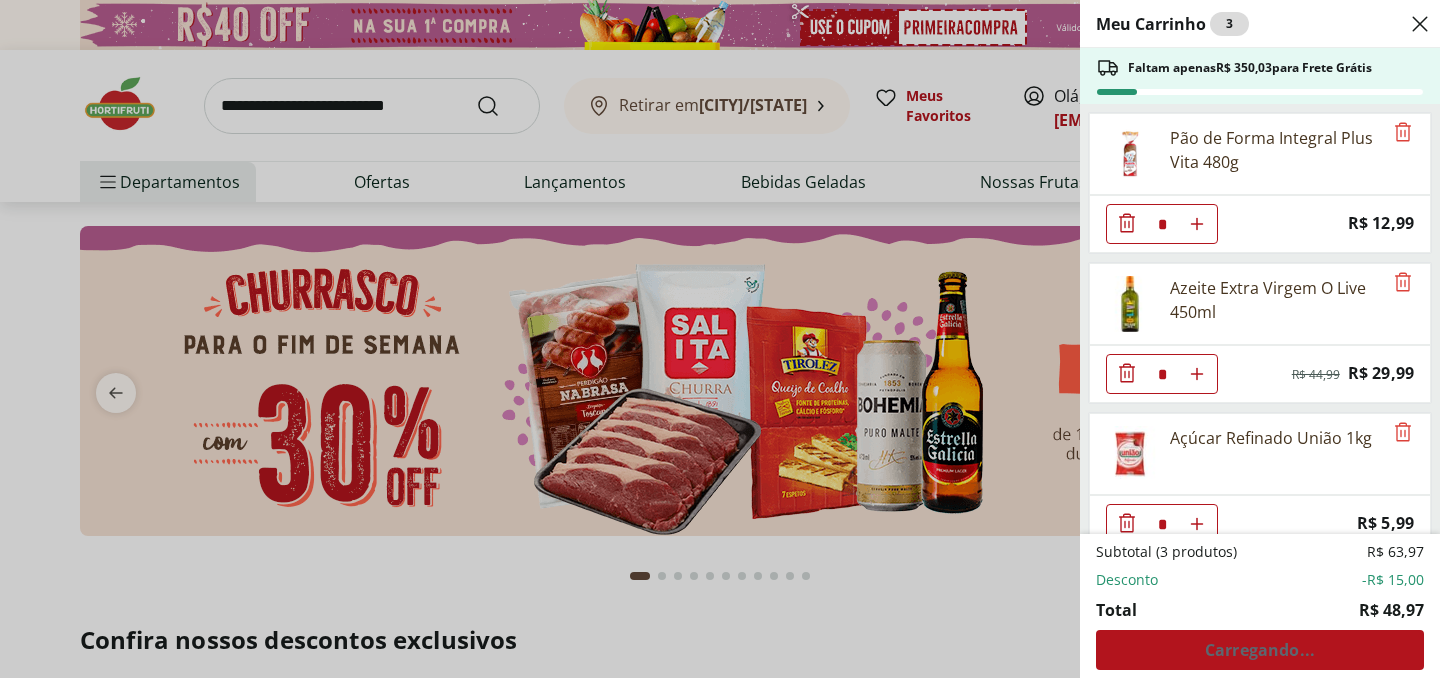 scroll, scrollTop: 28, scrollLeft: 0, axis: vertical 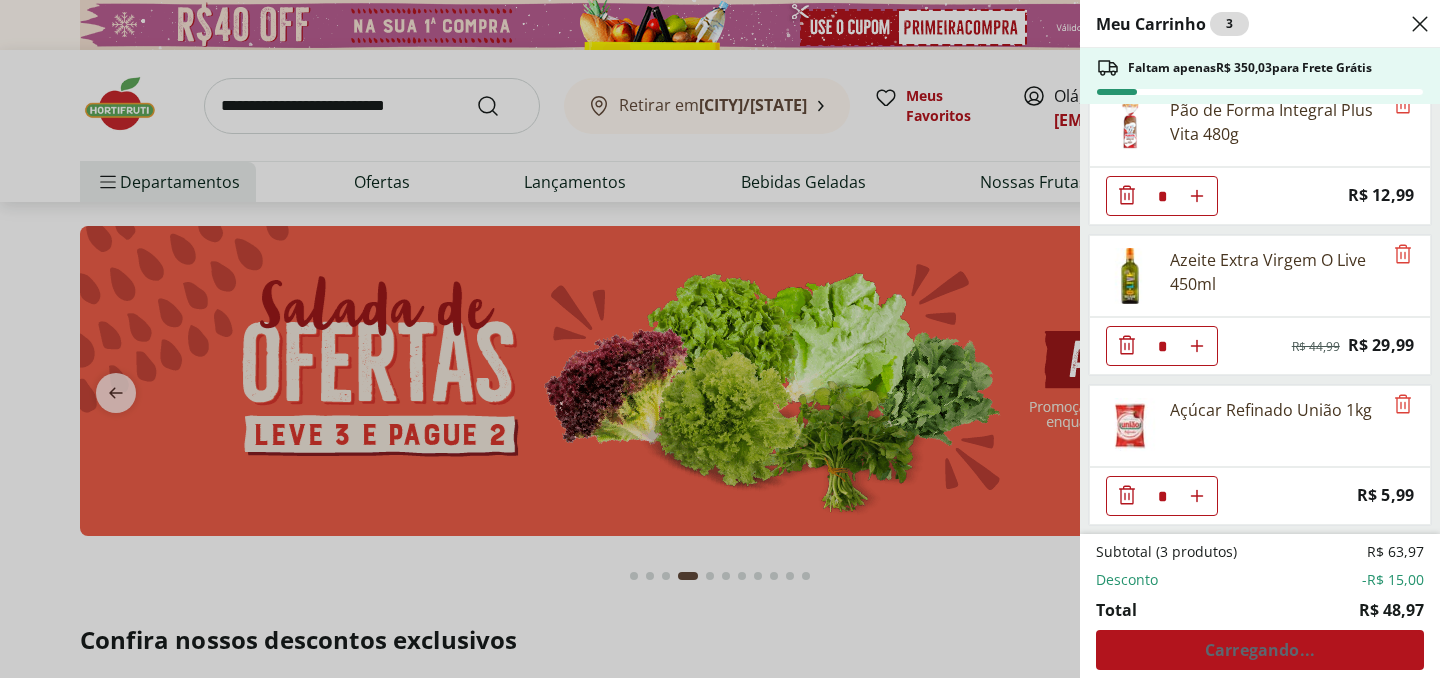 click on "Subtotal (3 produtos) R$ 63,97 Desconto -R$ 15,00 Total R$ 48,97 Carregando..." at bounding box center (1260, 606) 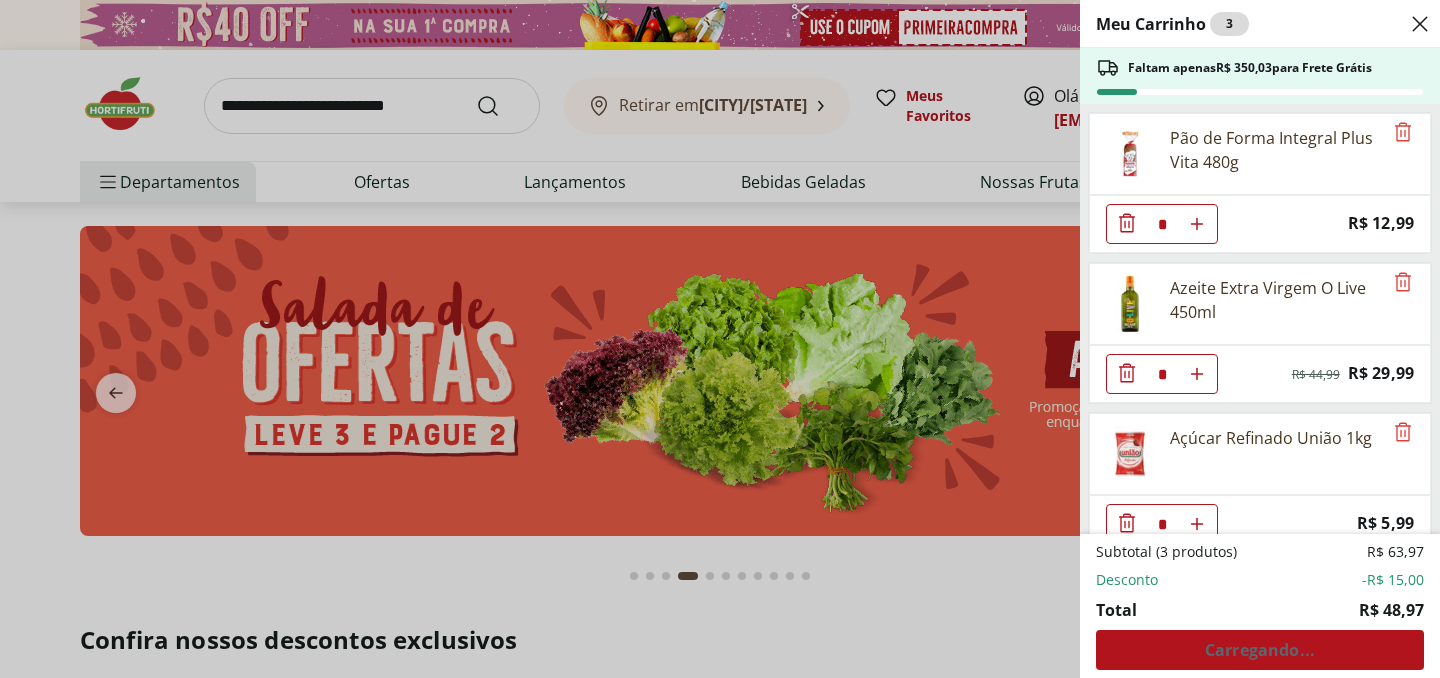 click 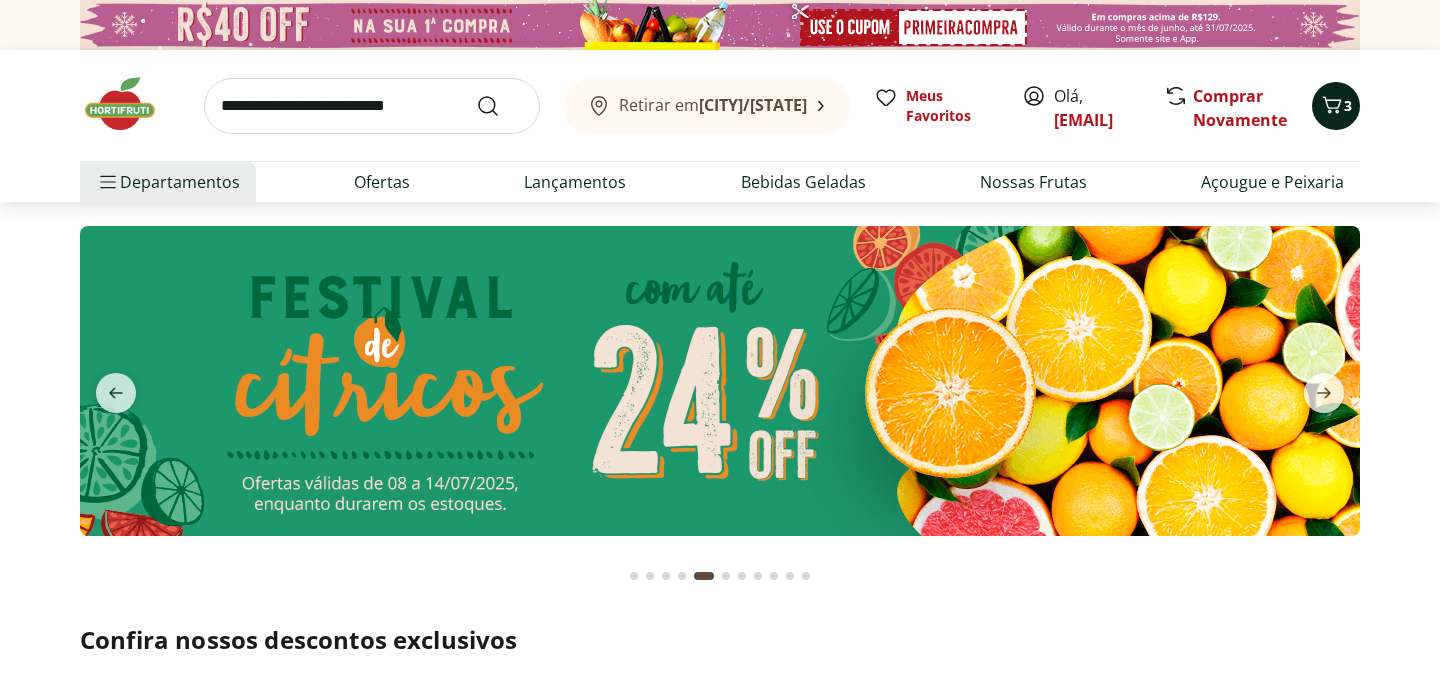 click 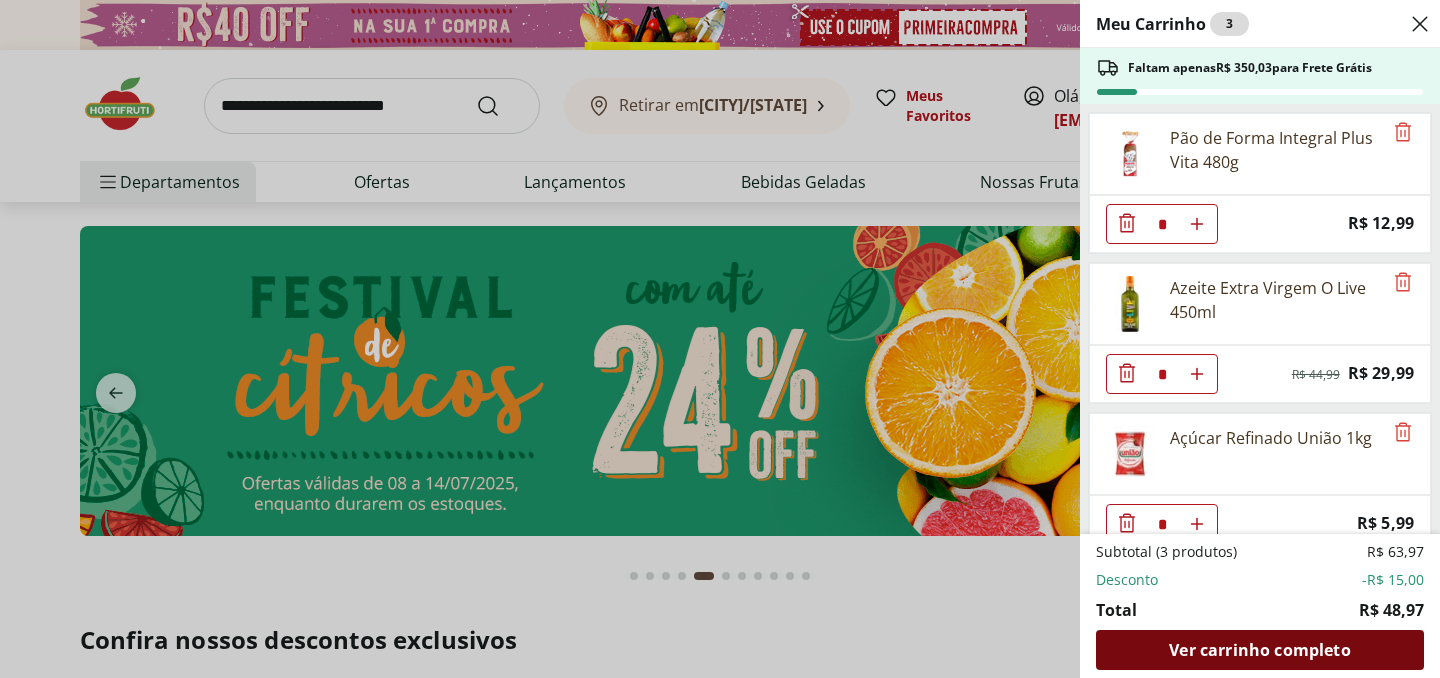 click on "Ver carrinho completo" at bounding box center (1259, 650) 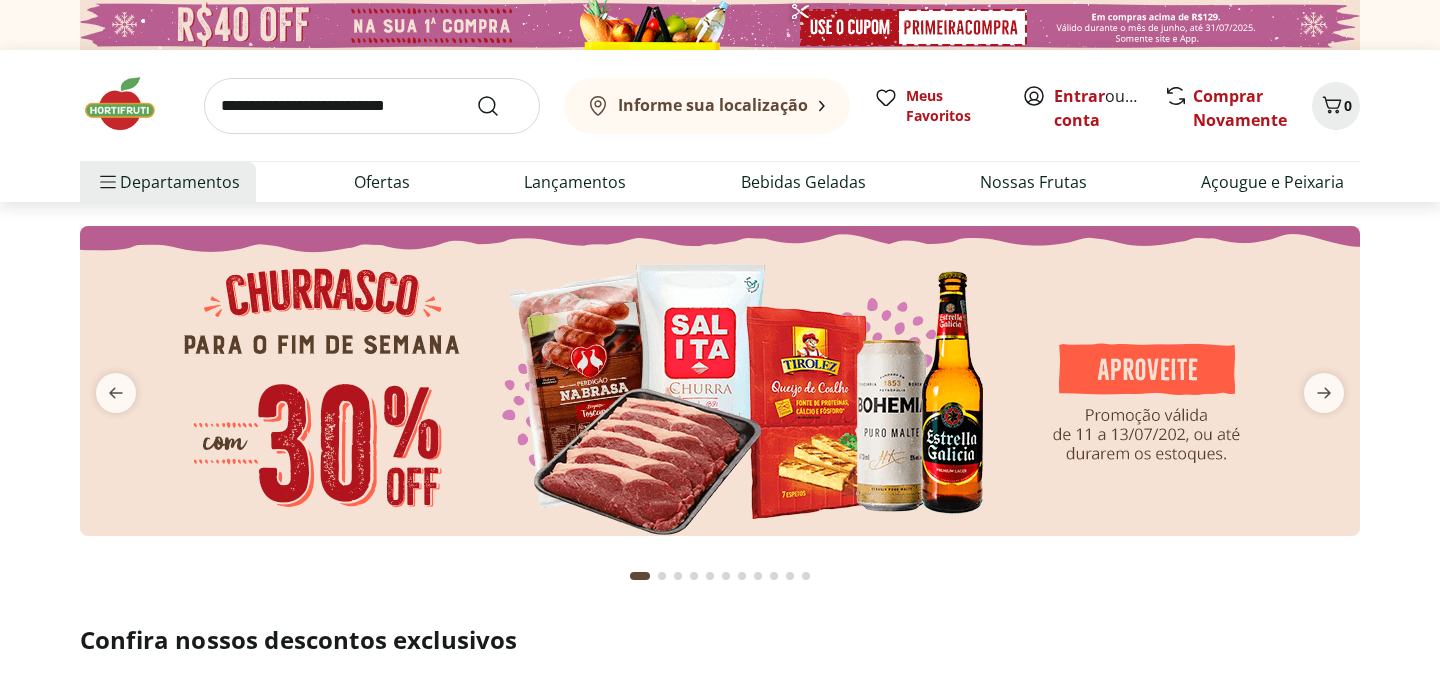 scroll, scrollTop: 0, scrollLeft: 0, axis: both 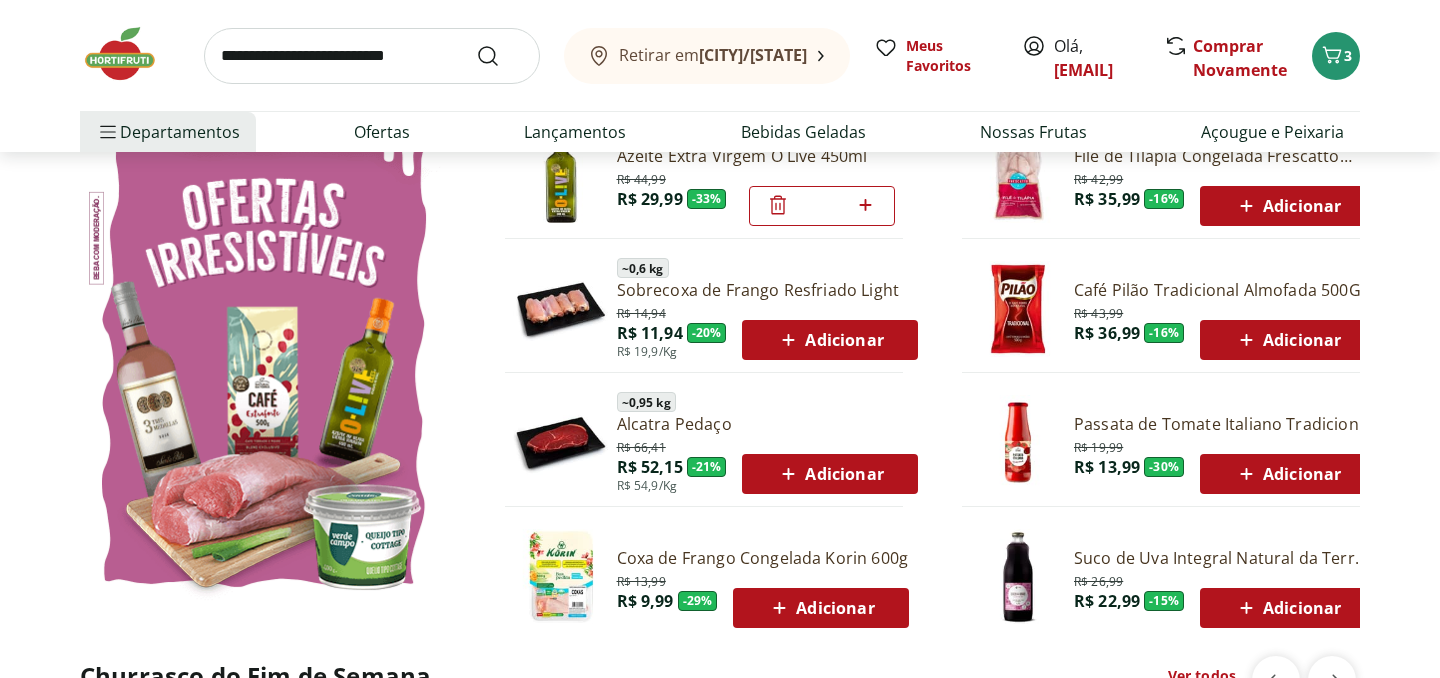 click on "Adicionar" at bounding box center (829, 474) 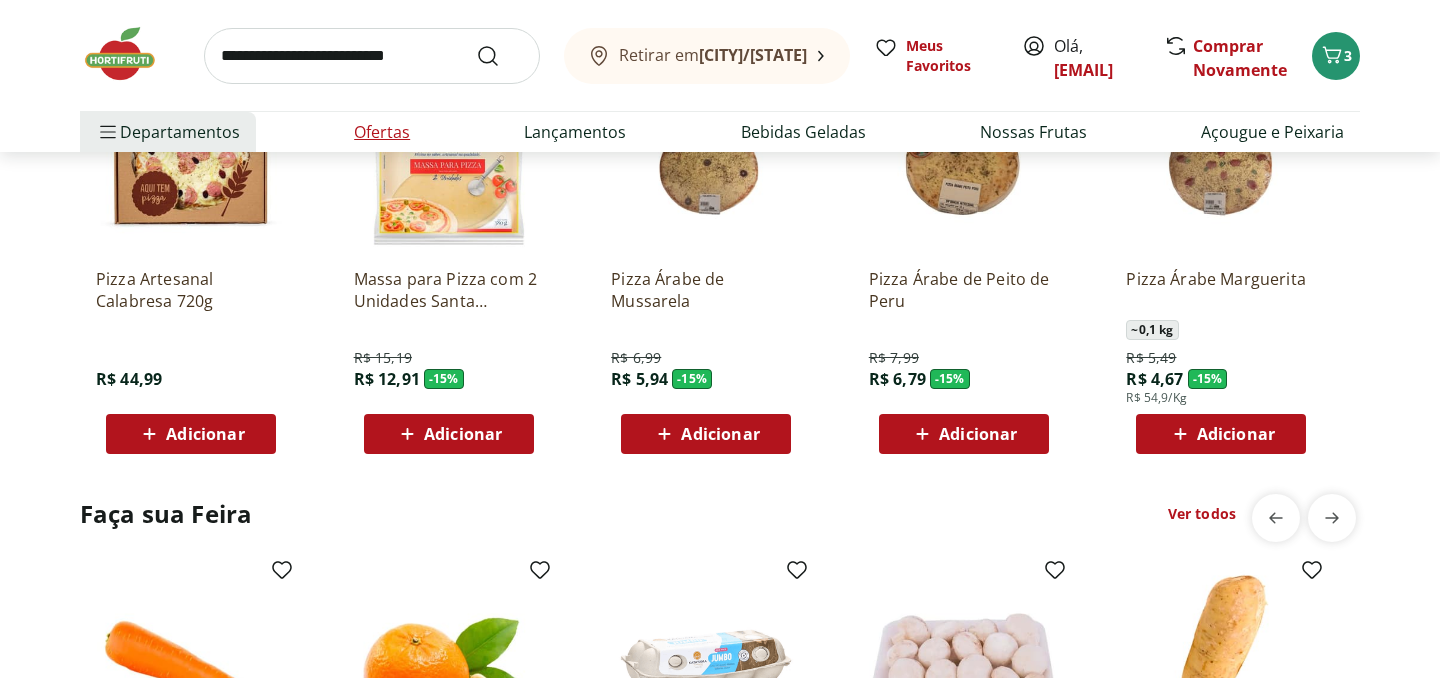 scroll, scrollTop: 2052, scrollLeft: 0, axis: vertical 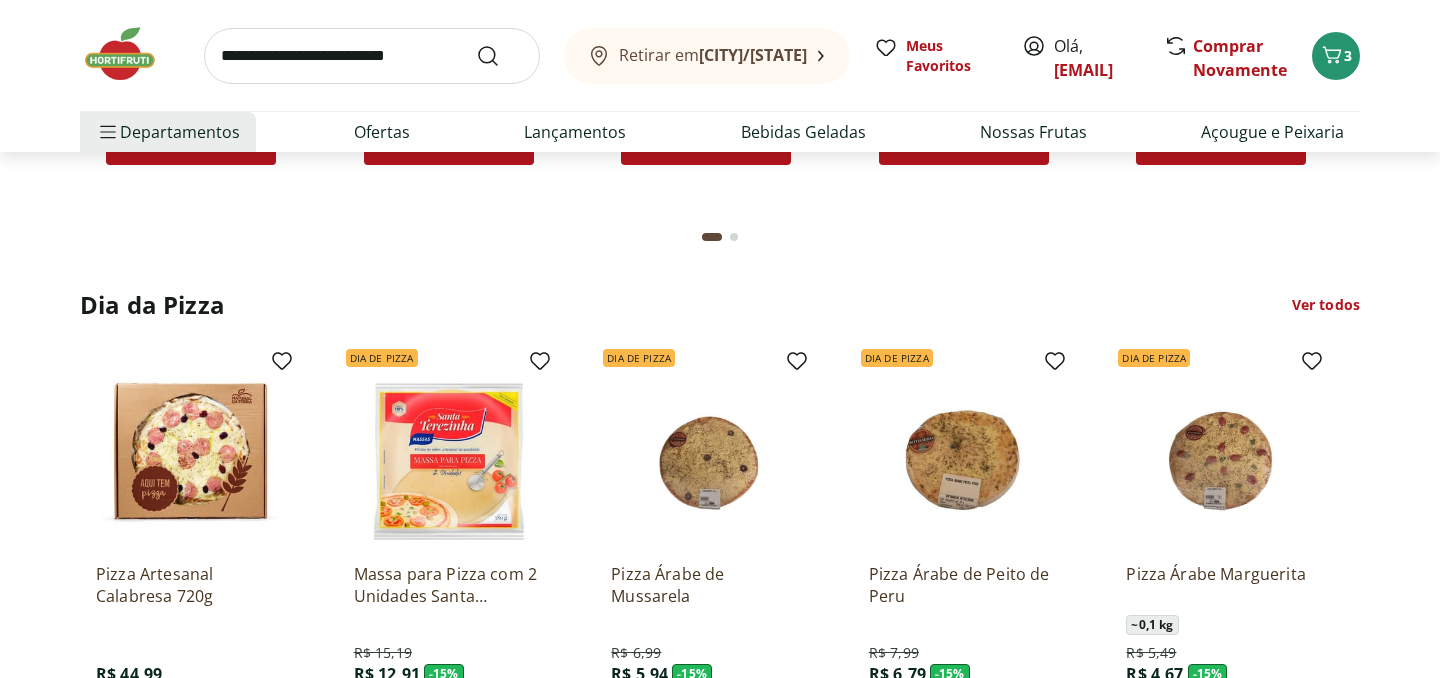click at bounding box center [130, 54] 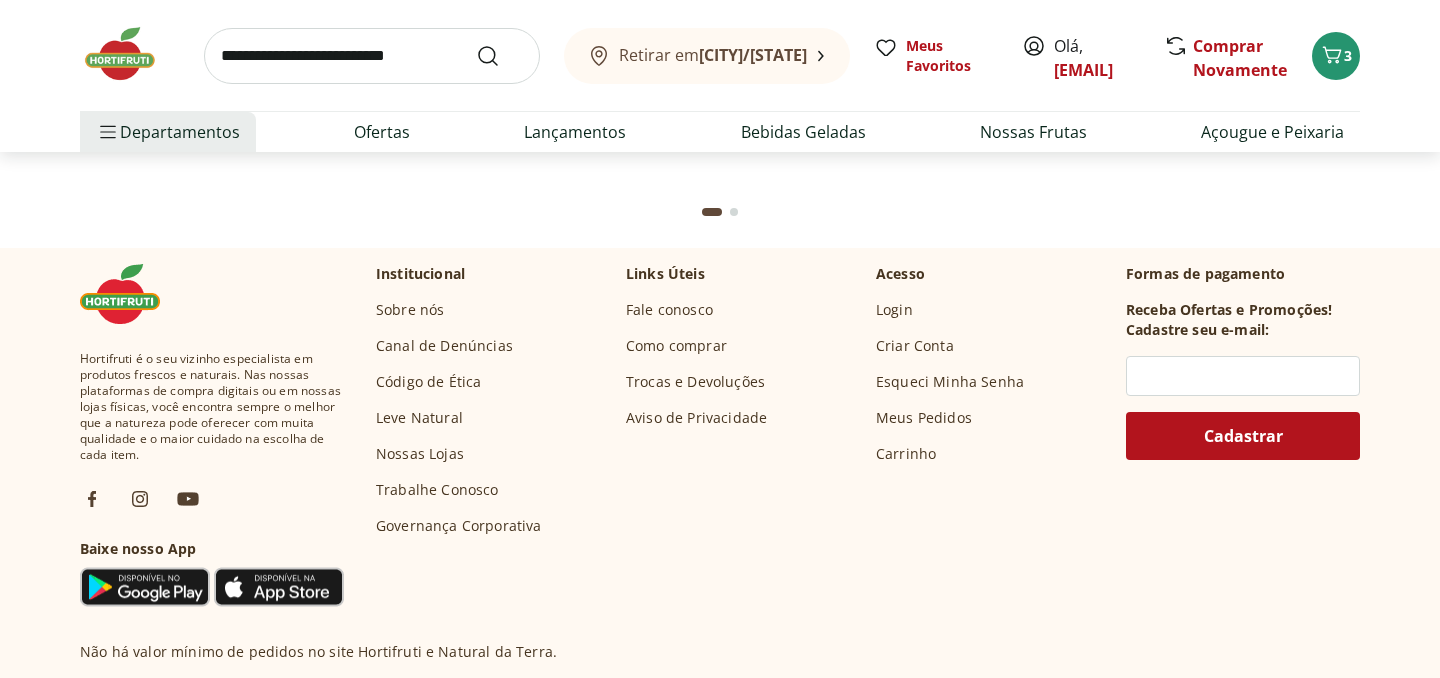scroll, scrollTop: 6943, scrollLeft: 0, axis: vertical 